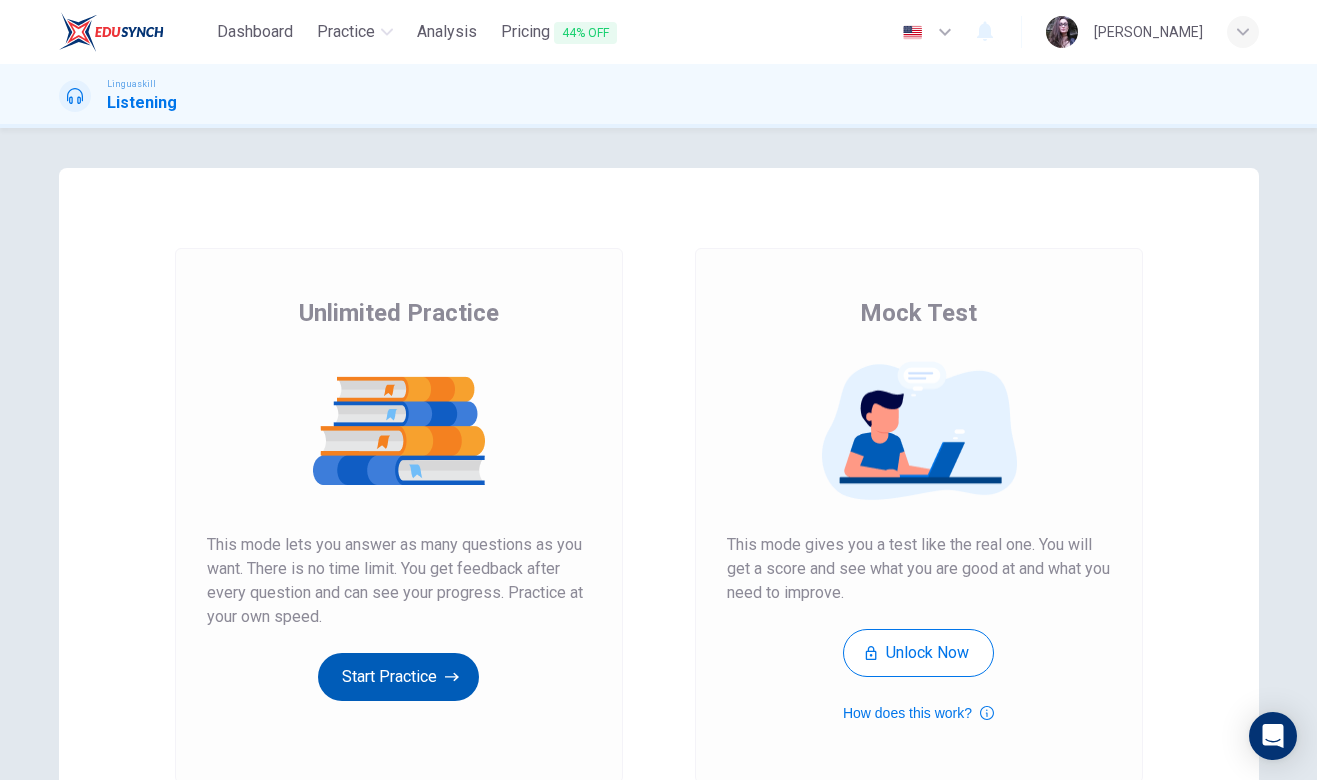 scroll, scrollTop: 0, scrollLeft: 0, axis: both 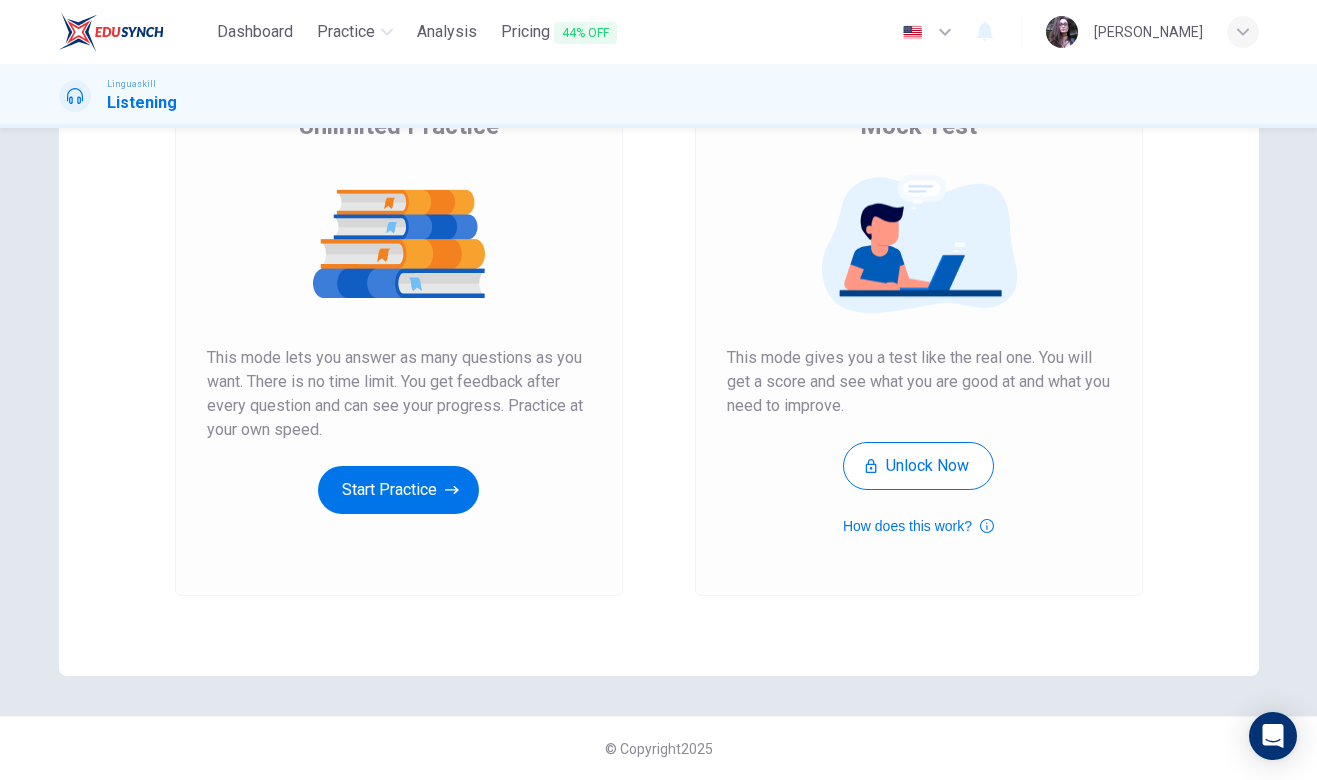 click on "Unlimited Practice This mode lets you answer as many questions as you want. There is no time limit. You get feedback after every question and can see your progress. Practice at your own speed. Start Practice" at bounding box center (399, 312) 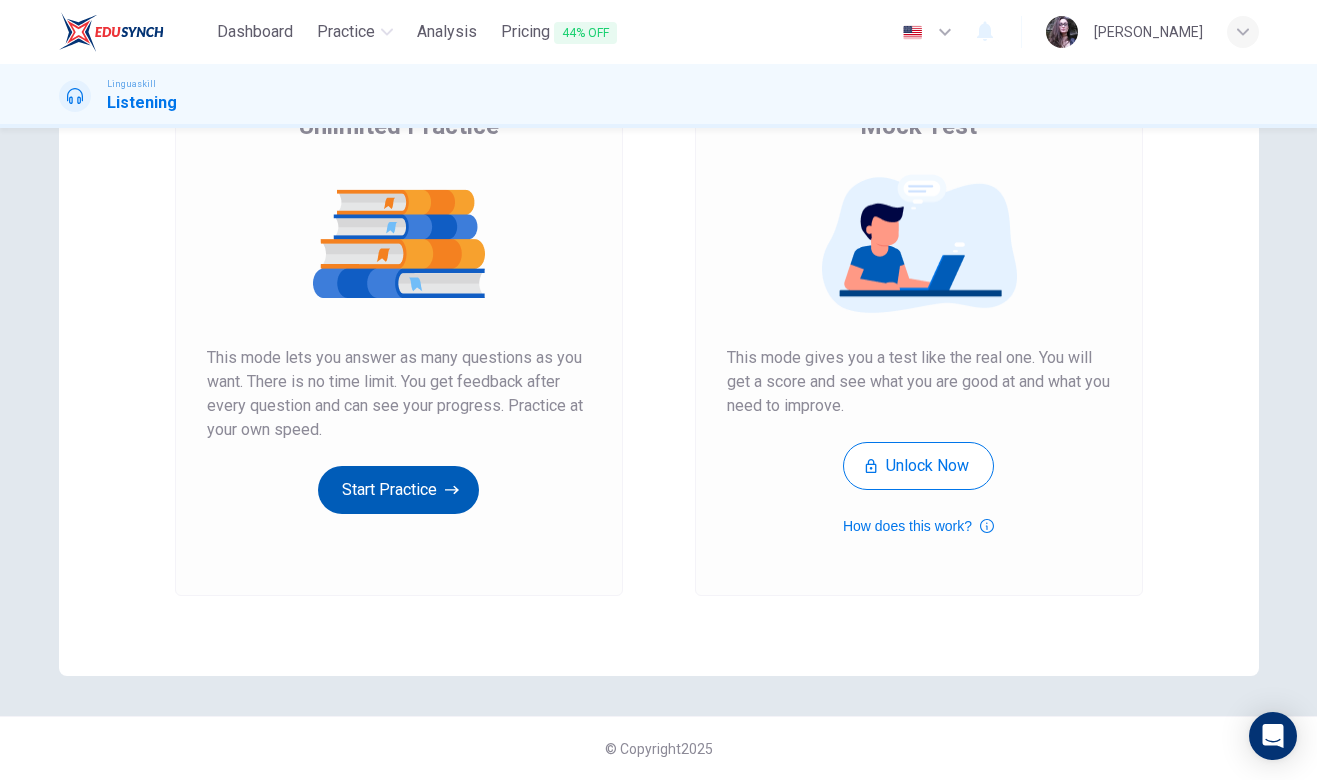click on "Start Practice" at bounding box center [398, 490] 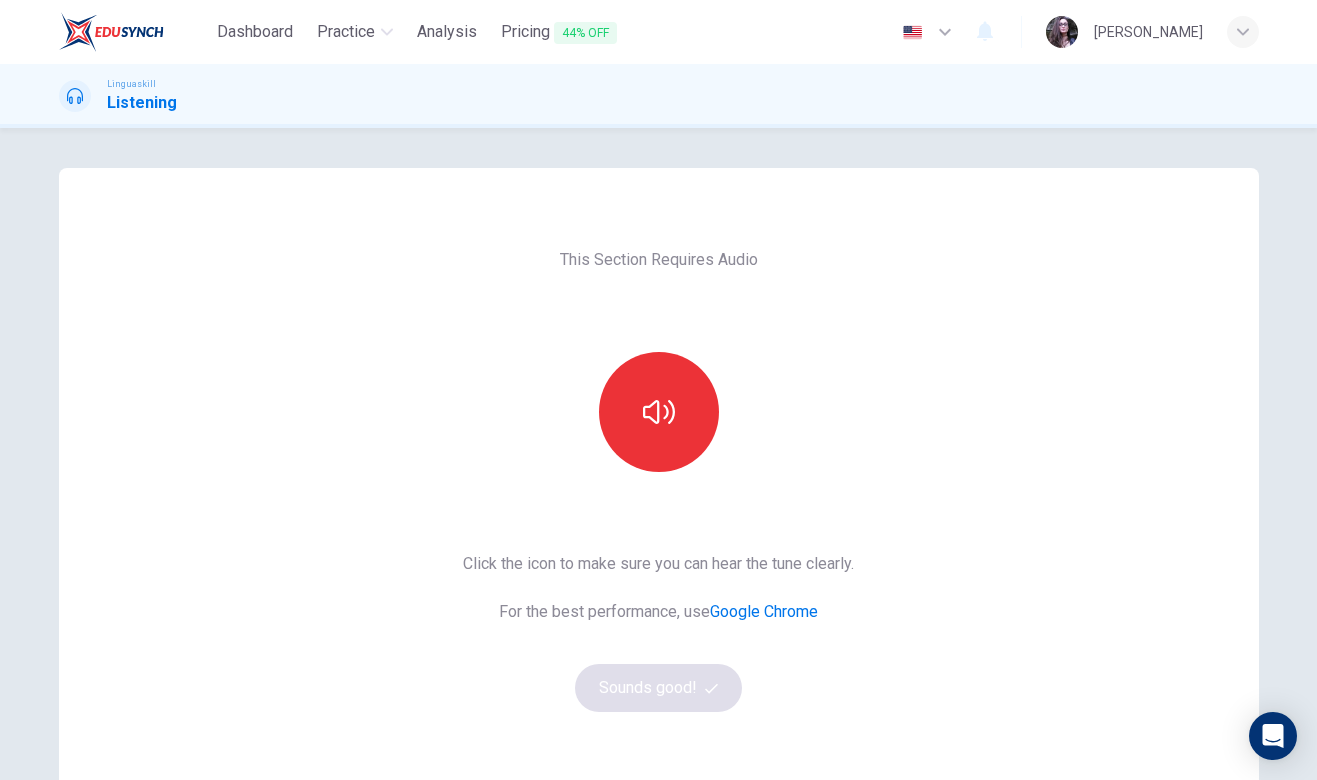 scroll, scrollTop: 188, scrollLeft: 0, axis: vertical 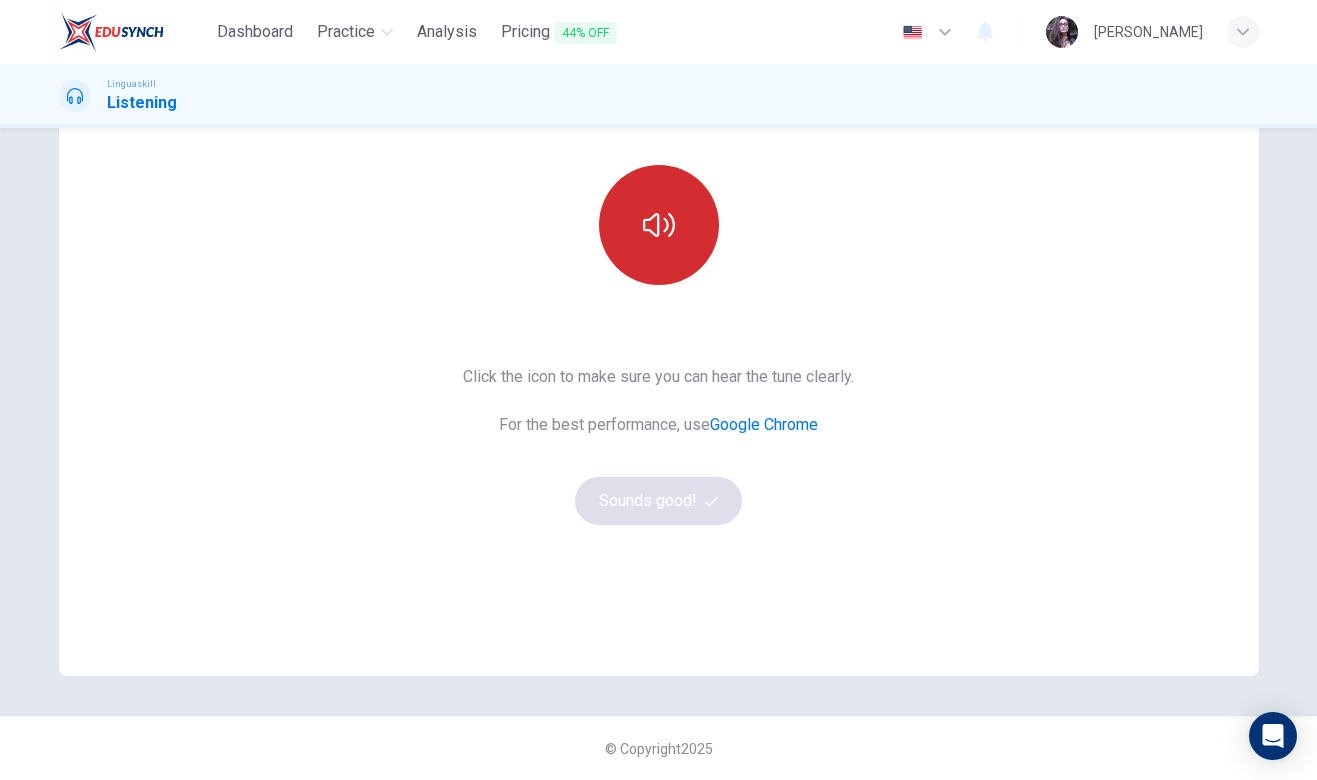 click 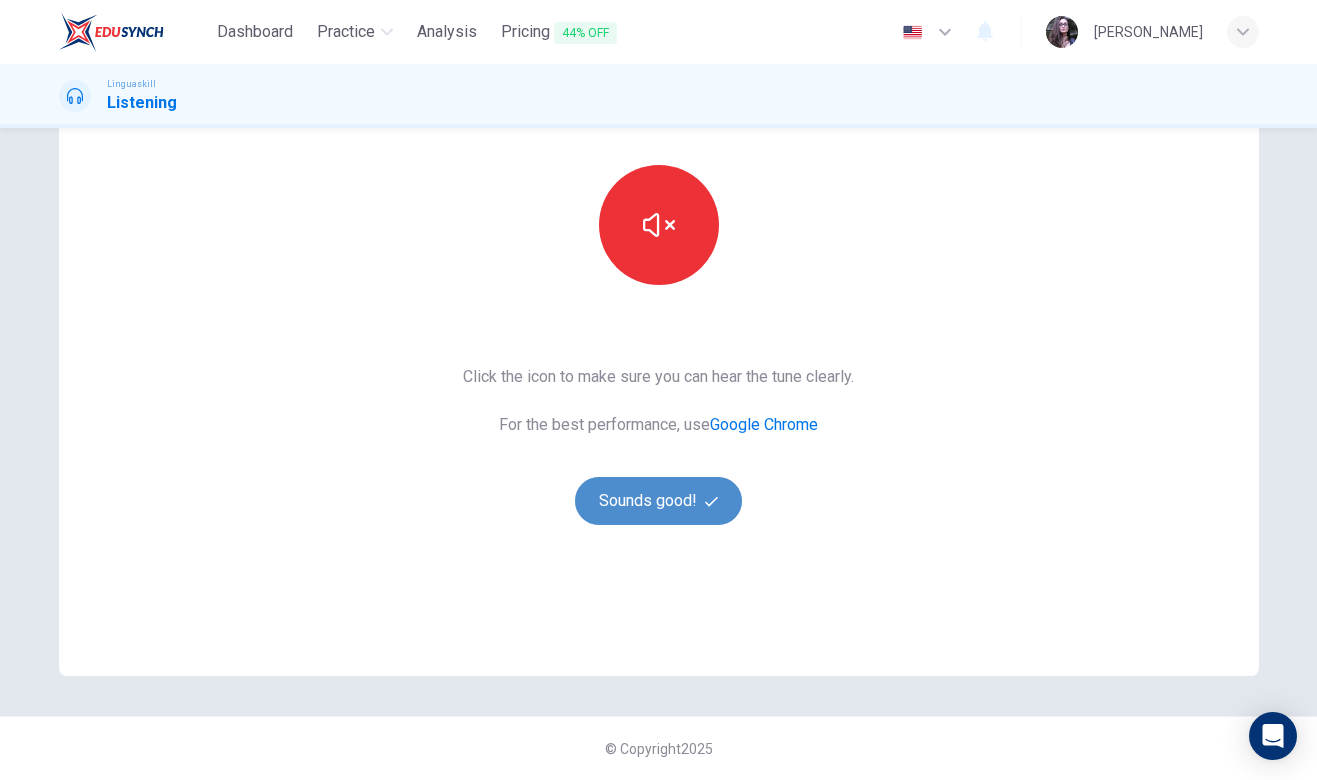 click on "Sounds good!" at bounding box center [659, 501] 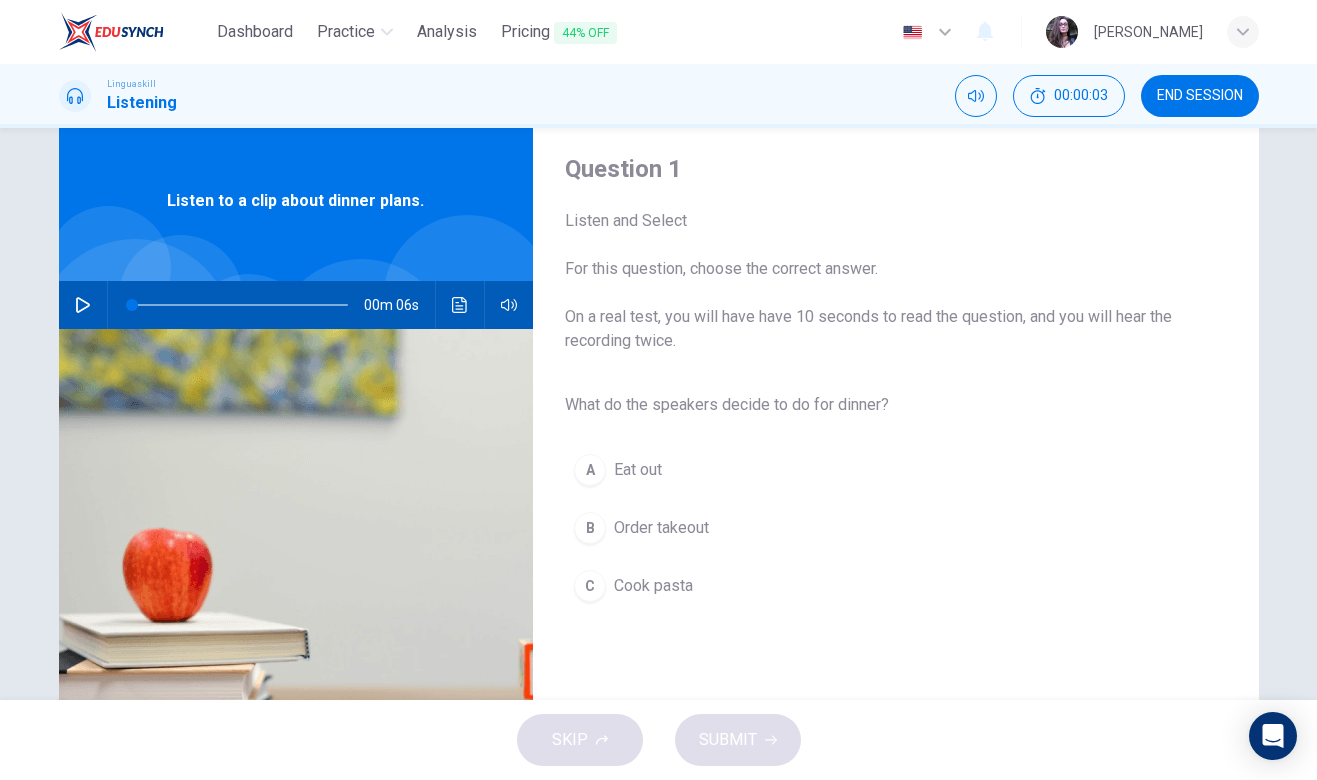 scroll, scrollTop: 53, scrollLeft: 0, axis: vertical 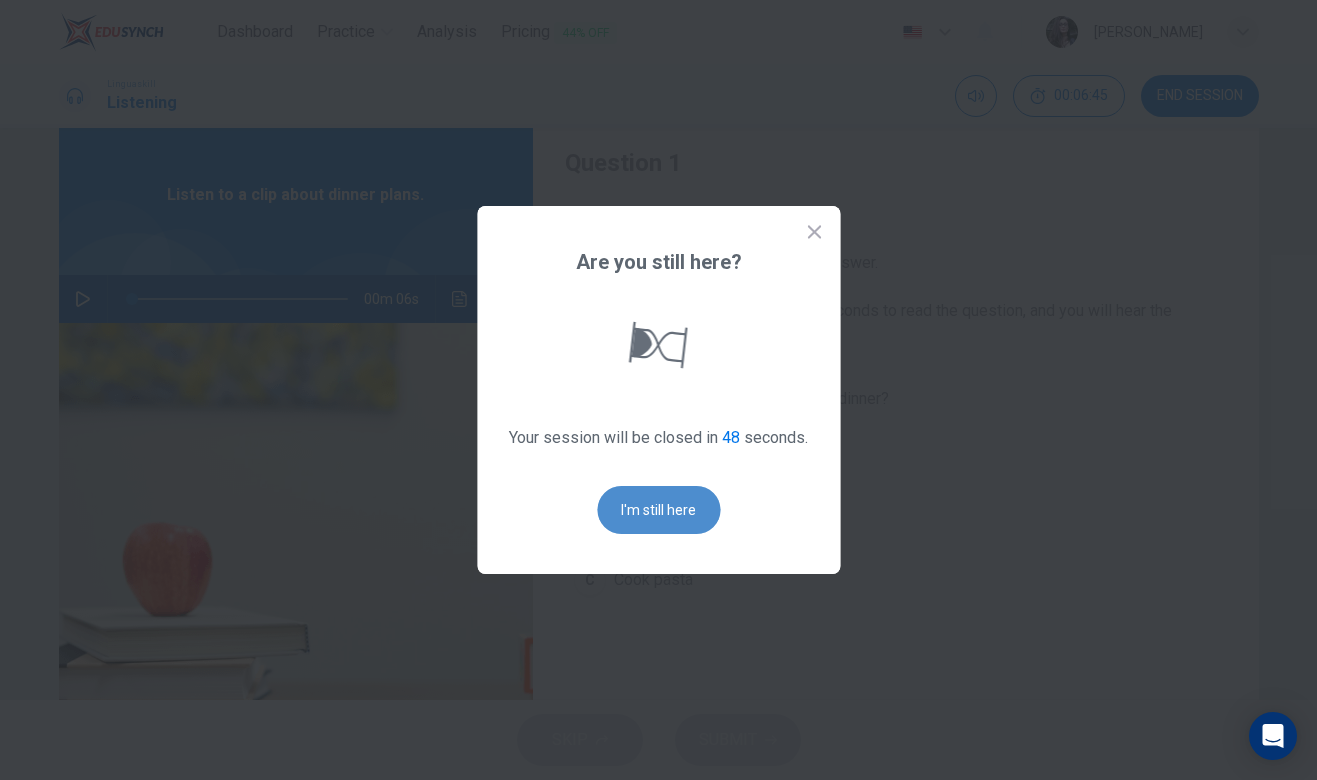 click on "I'm still here" at bounding box center [658, 510] 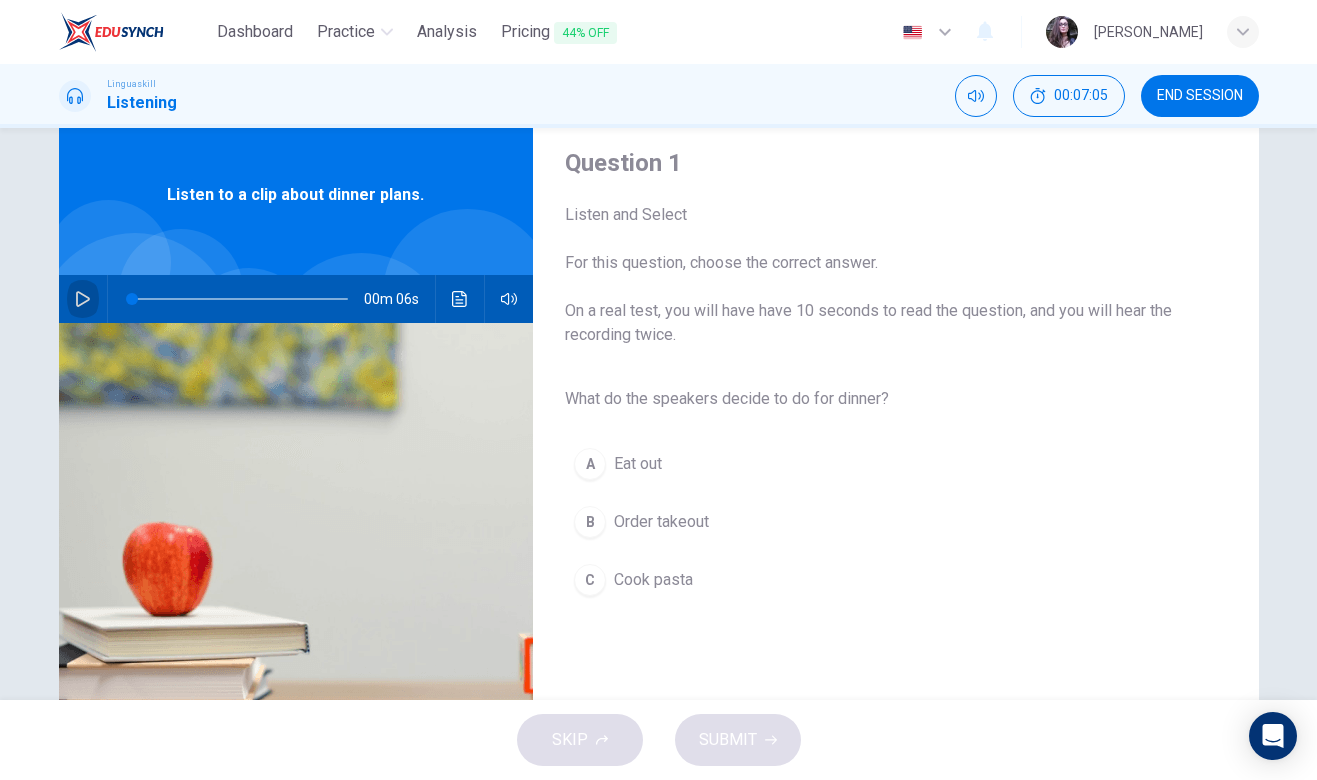 click 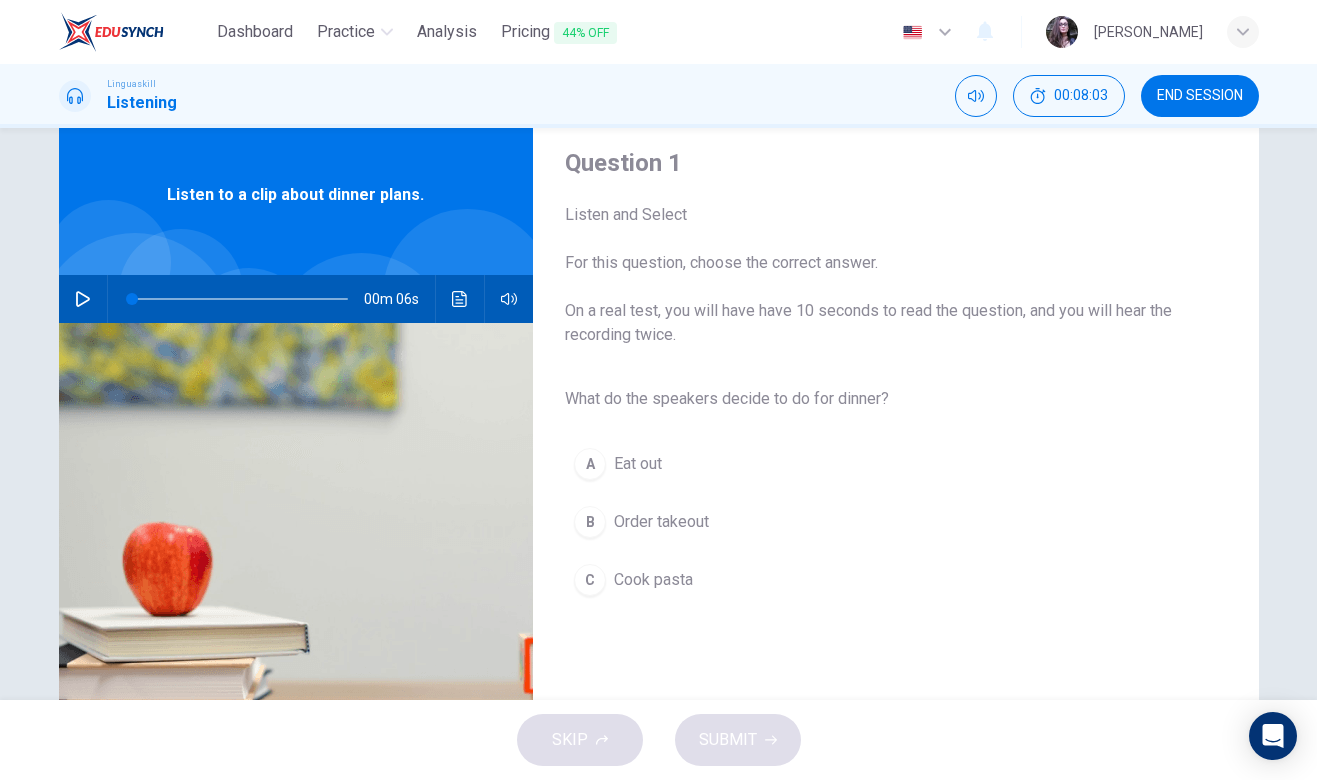 click at bounding box center (83, 299) 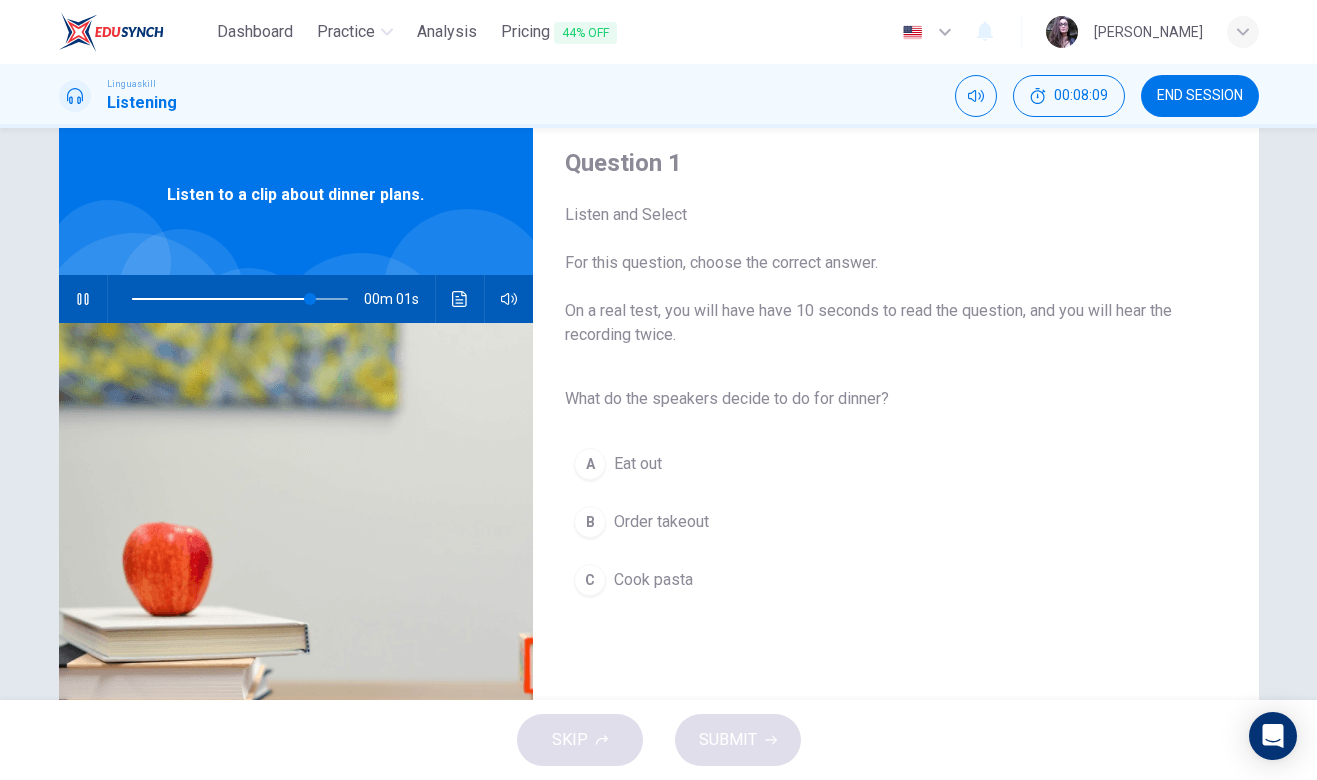 type on "0" 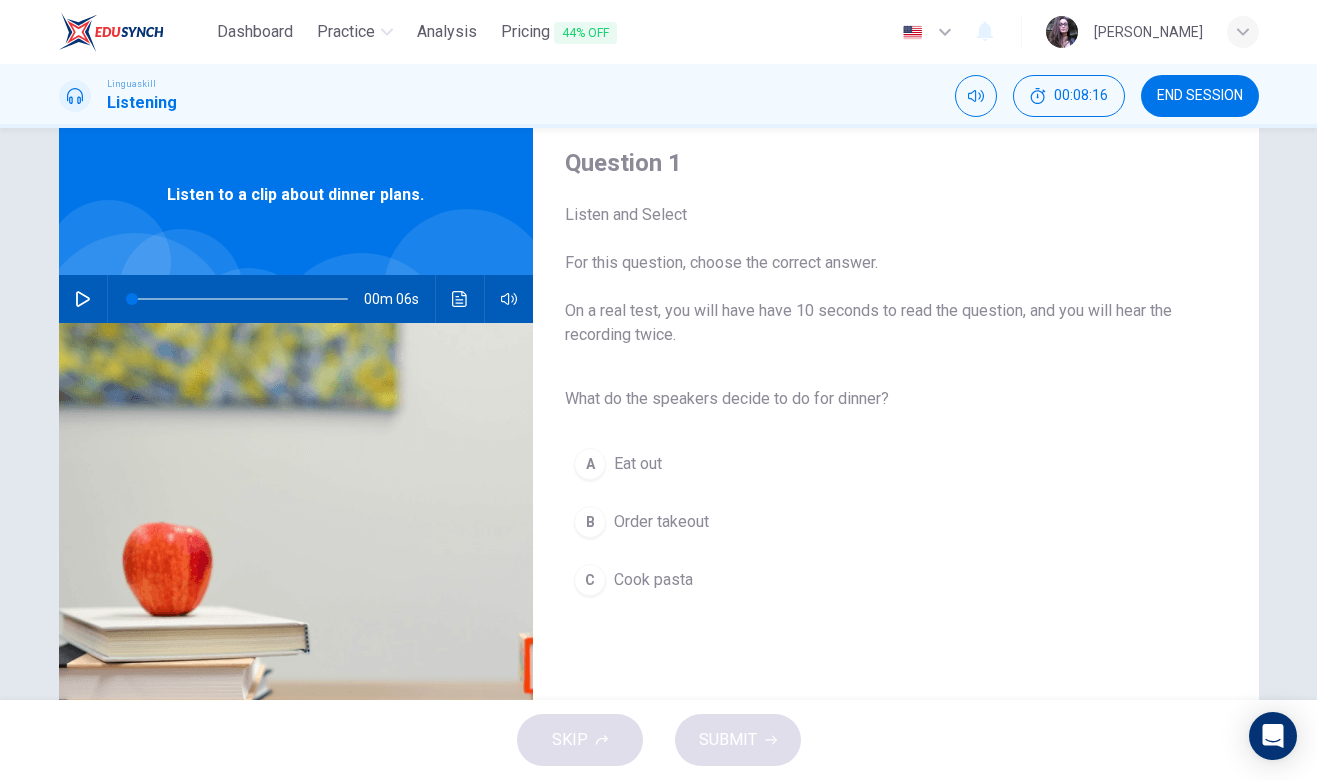 click on "Cook pasta" at bounding box center (653, 580) 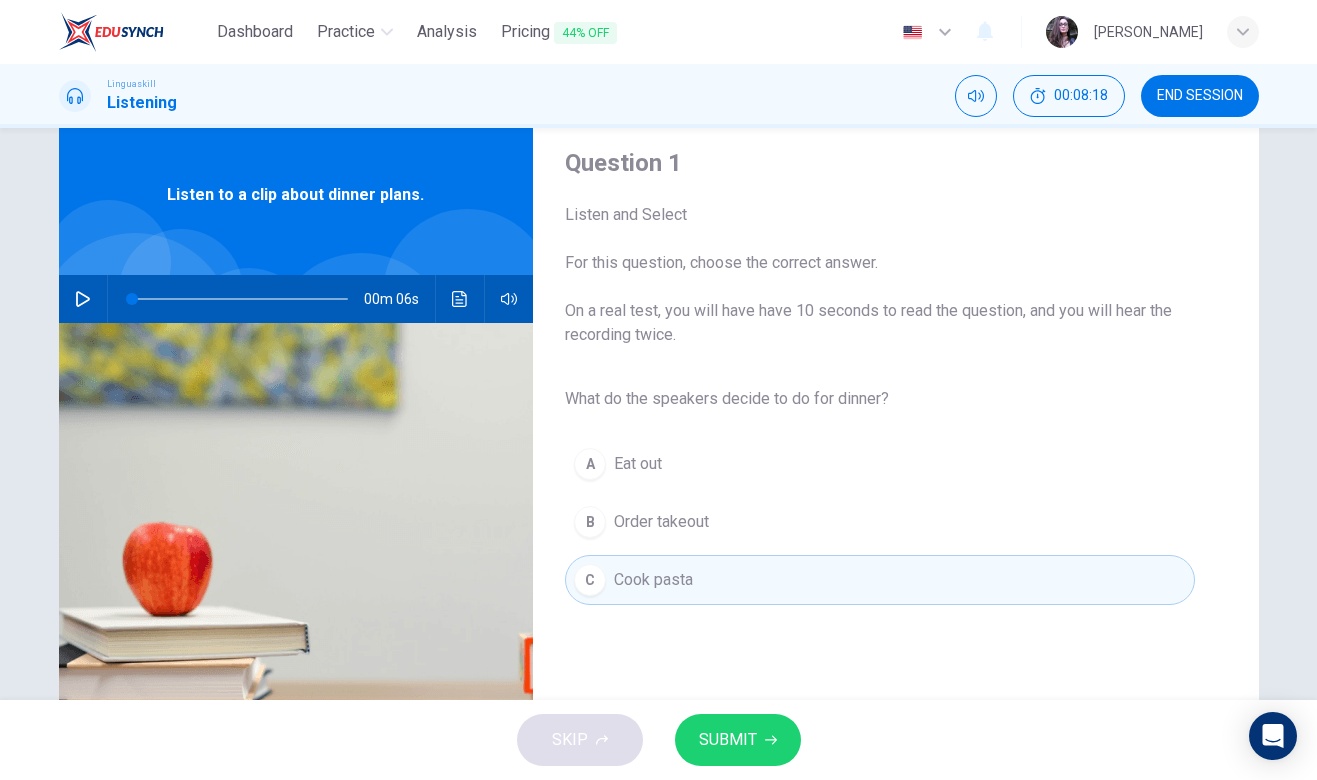 click on "SUBMIT" at bounding box center (728, 740) 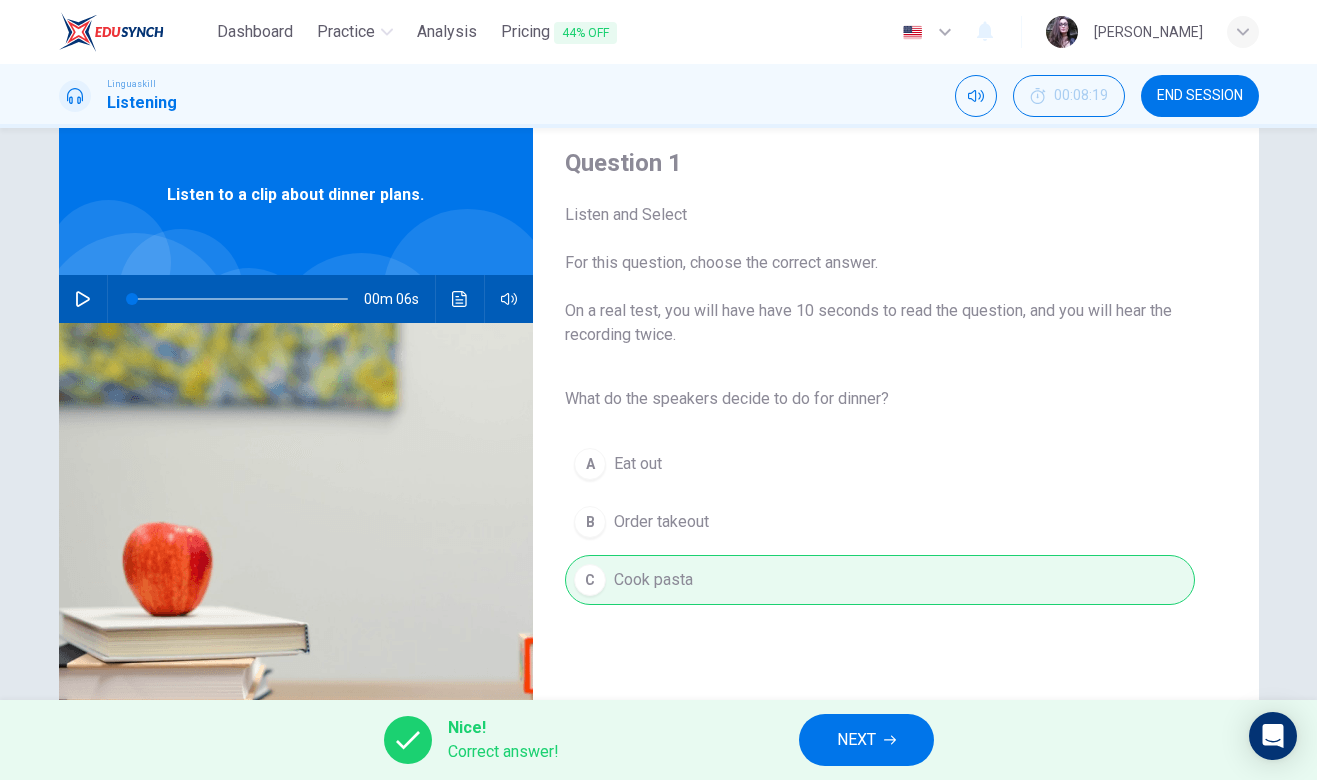 click on "NEXT" at bounding box center (856, 740) 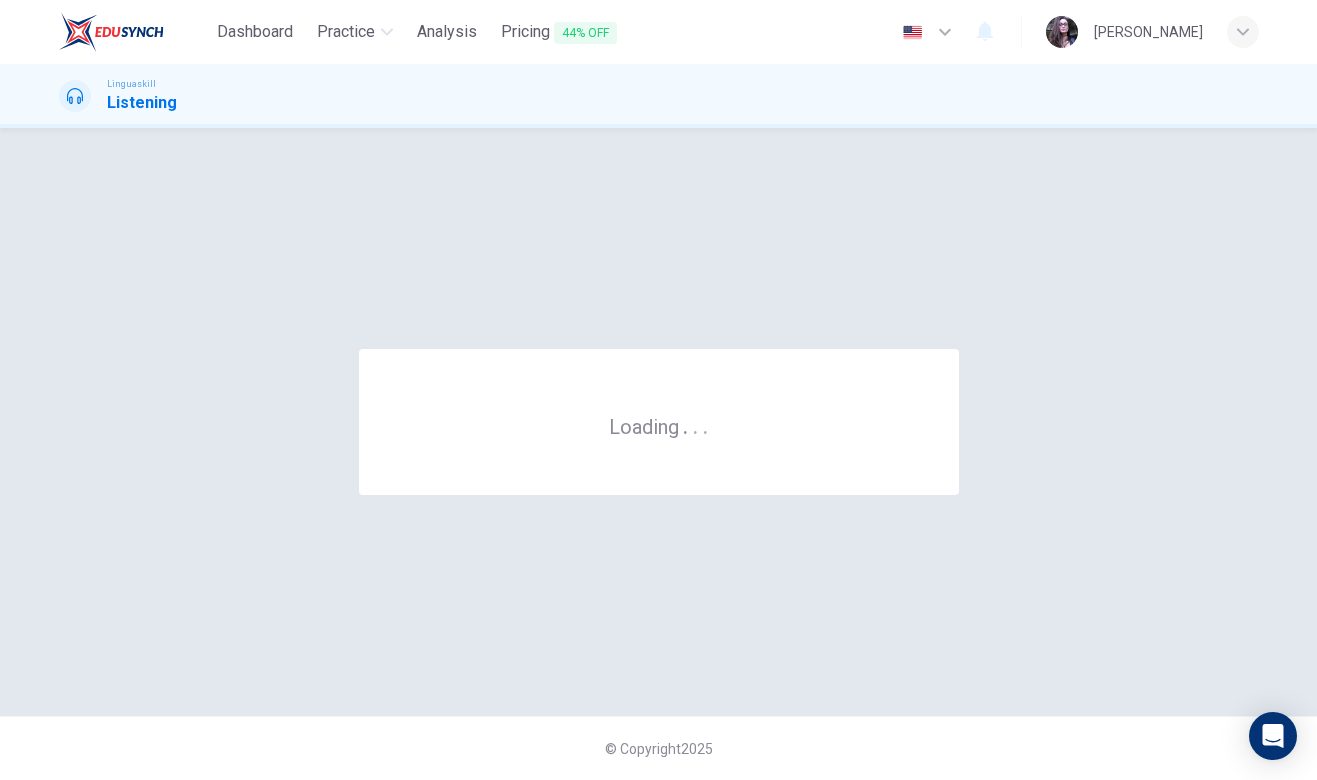 scroll, scrollTop: 0, scrollLeft: 0, axis: both 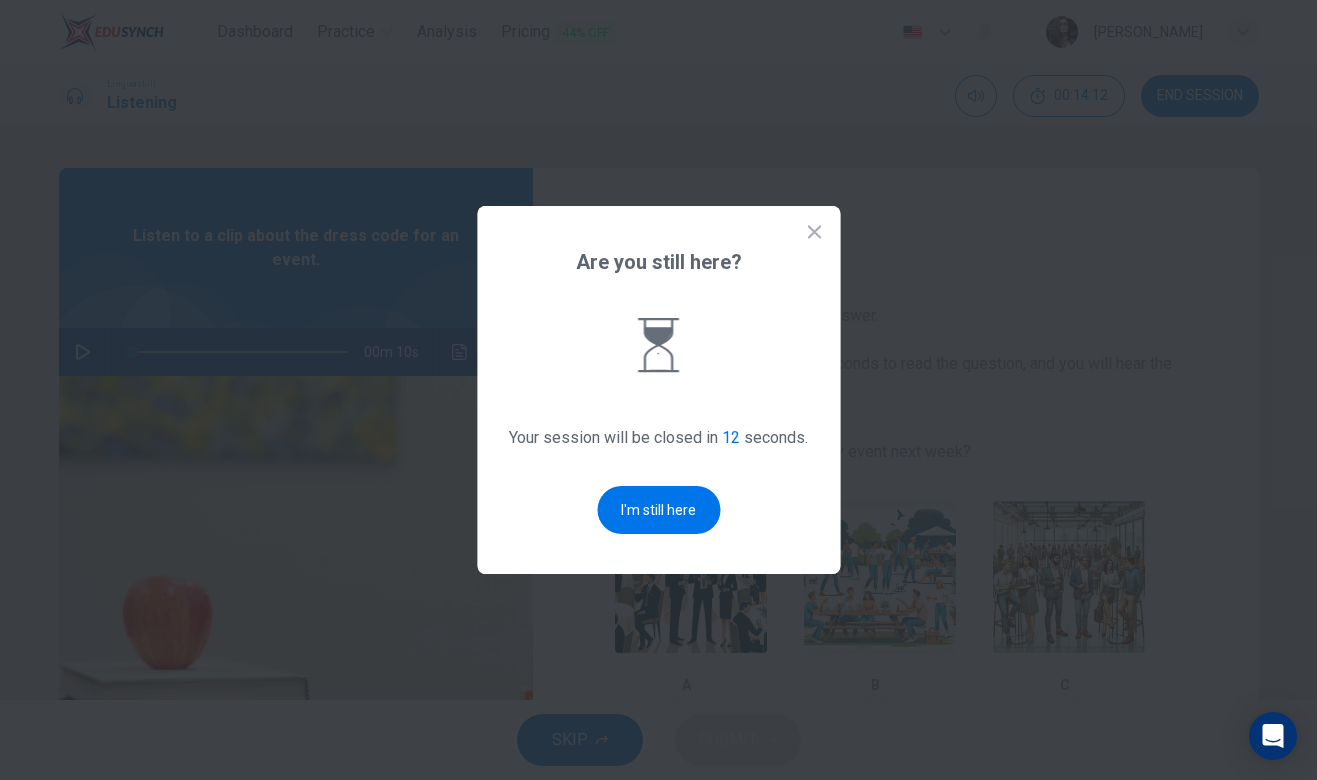 click on "Are you still here? Your session will be closed in   12   seconds. I'm still here" at bounding box center (658, 390) 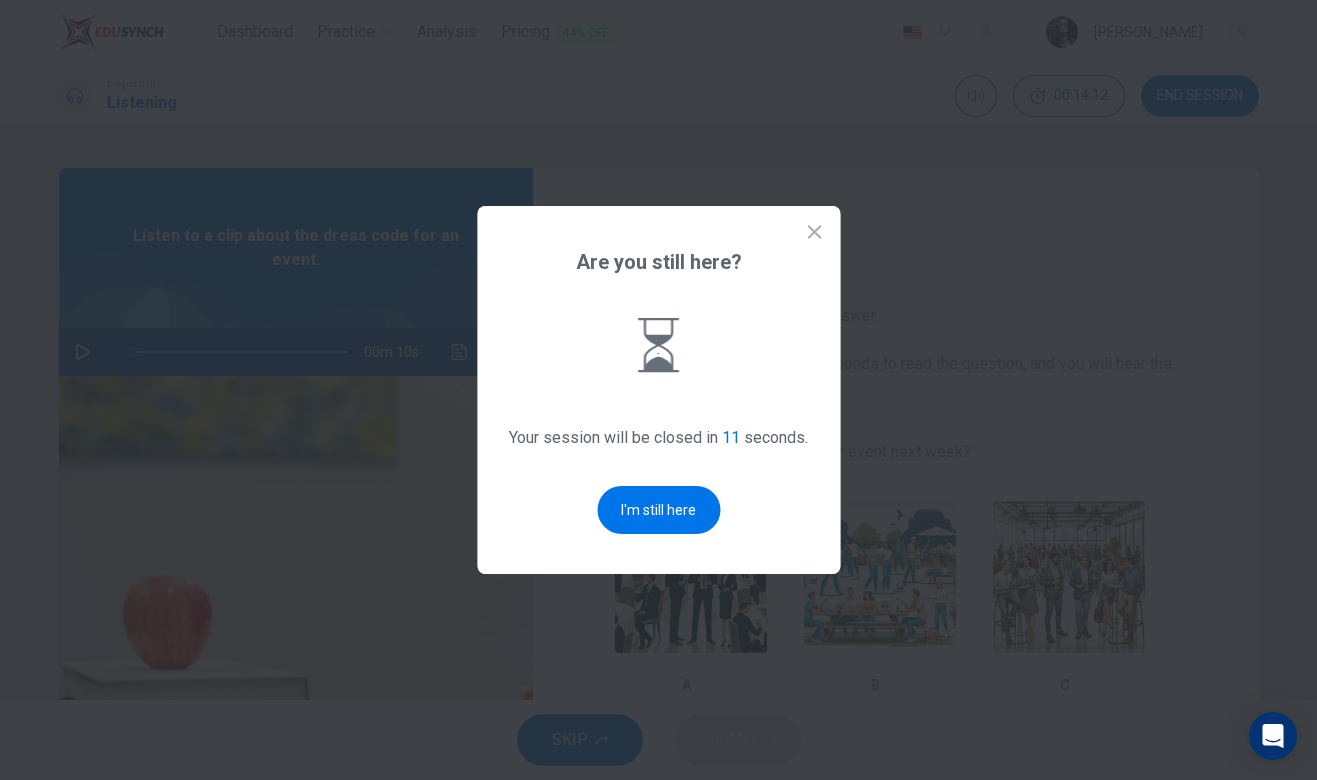 click on "Are you still here? Your session will be closed in   11   seconds. I'm still here" at bounding box center (658, 390) 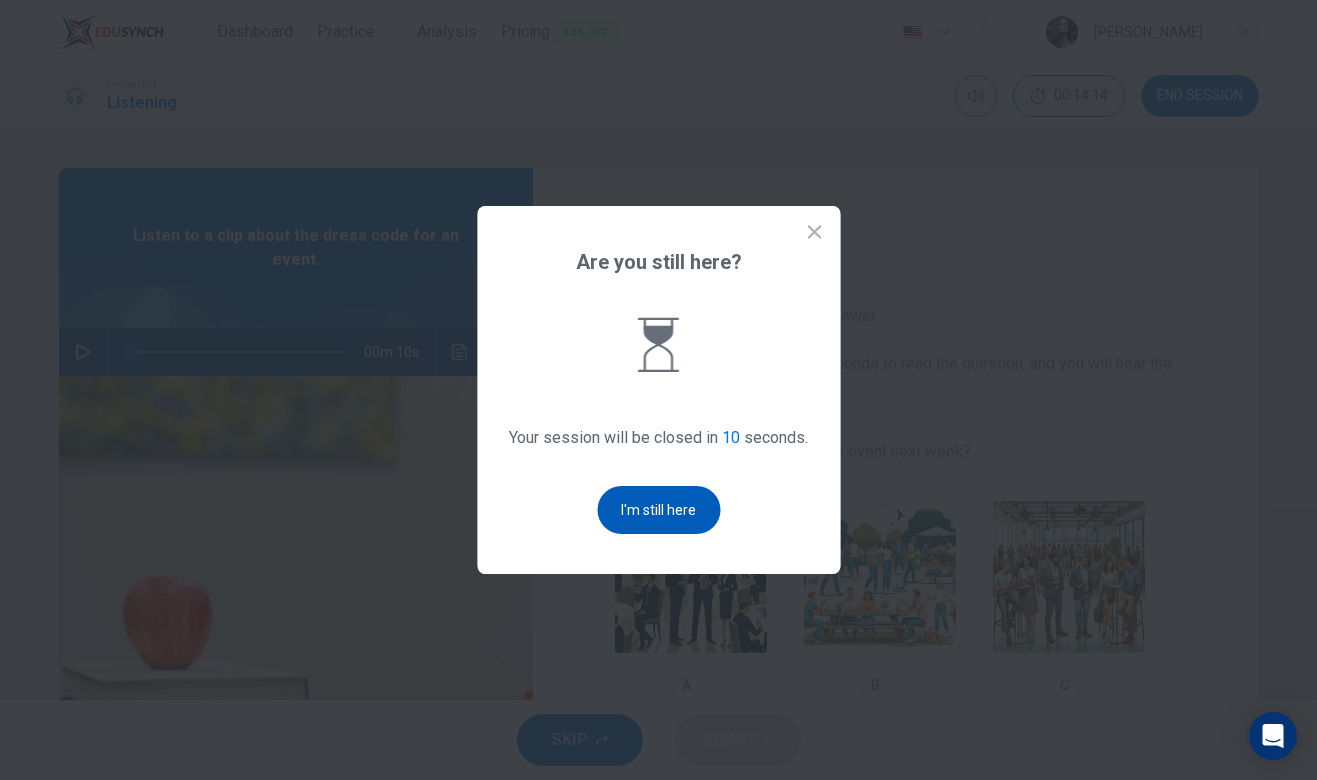 click on "I'm still here" at bounding box center [658, 510] 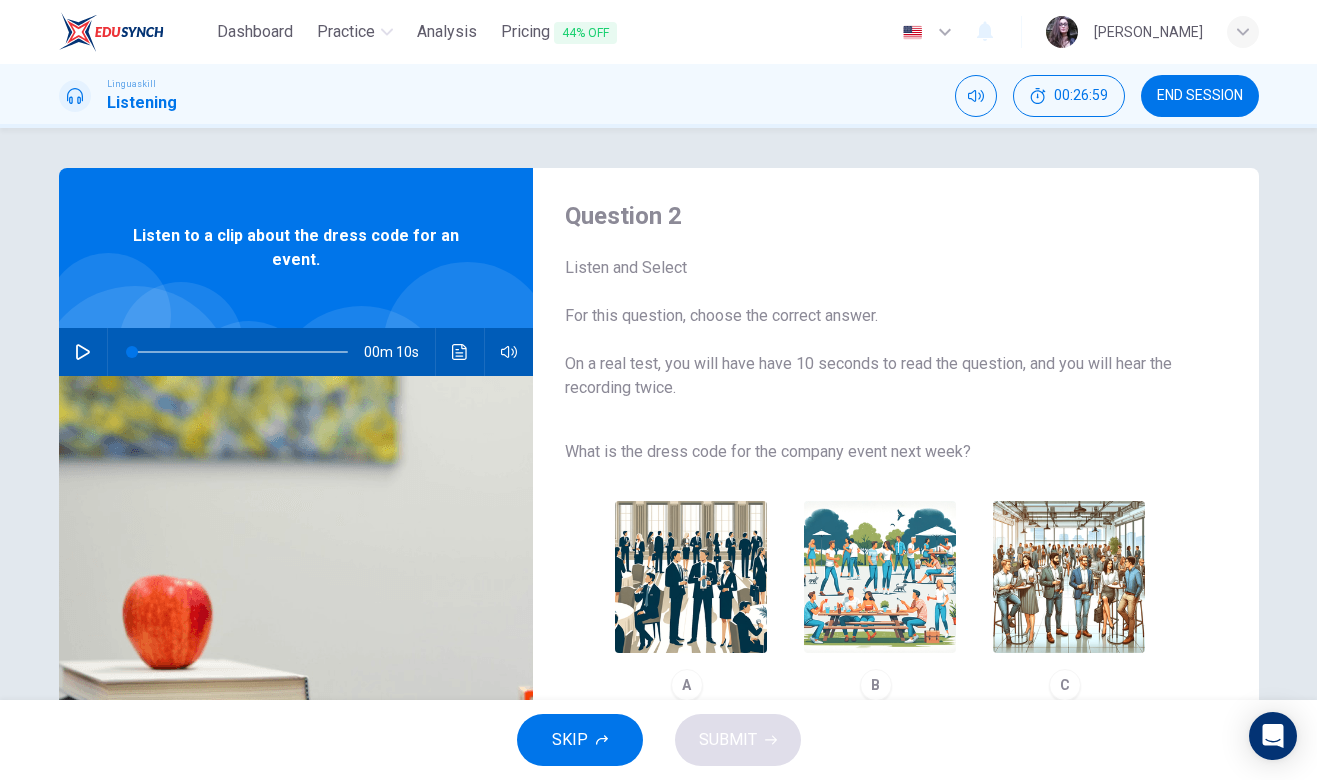 click 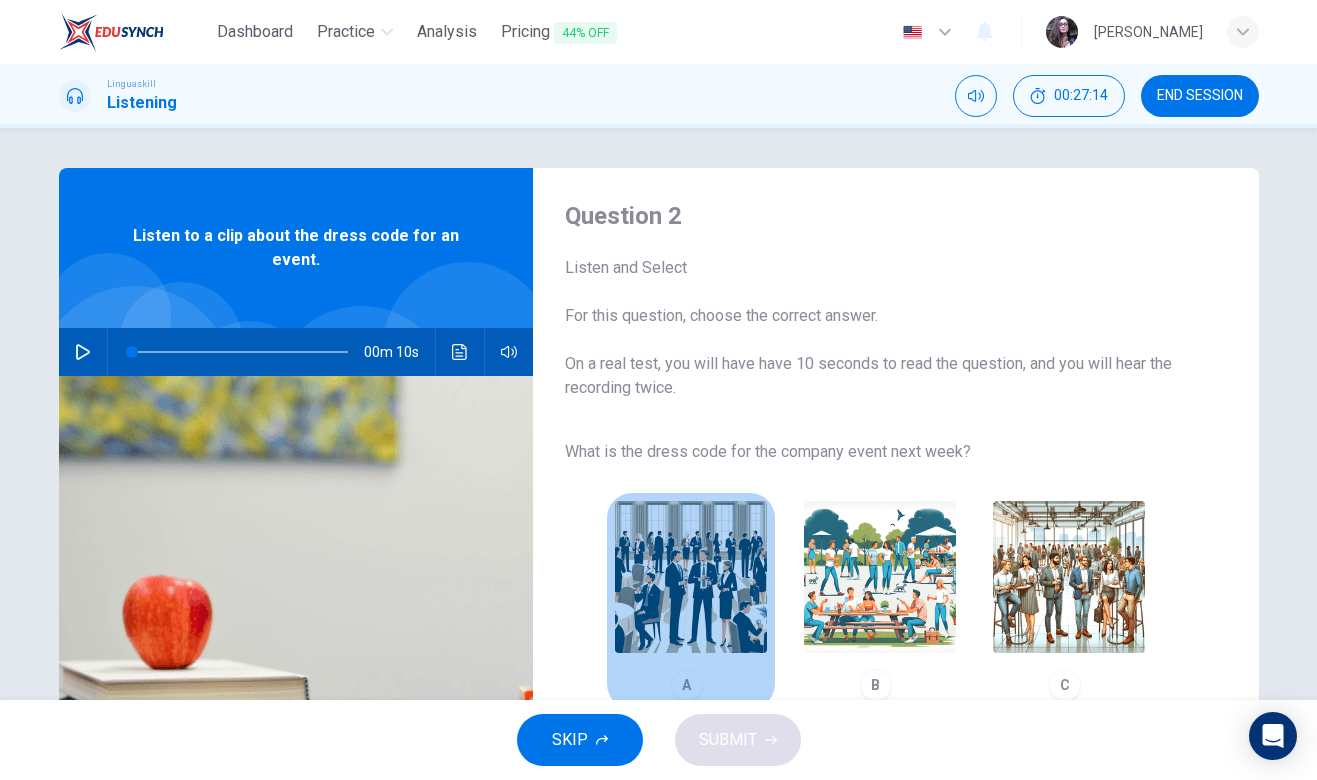 click at bounding box center [691, 577] 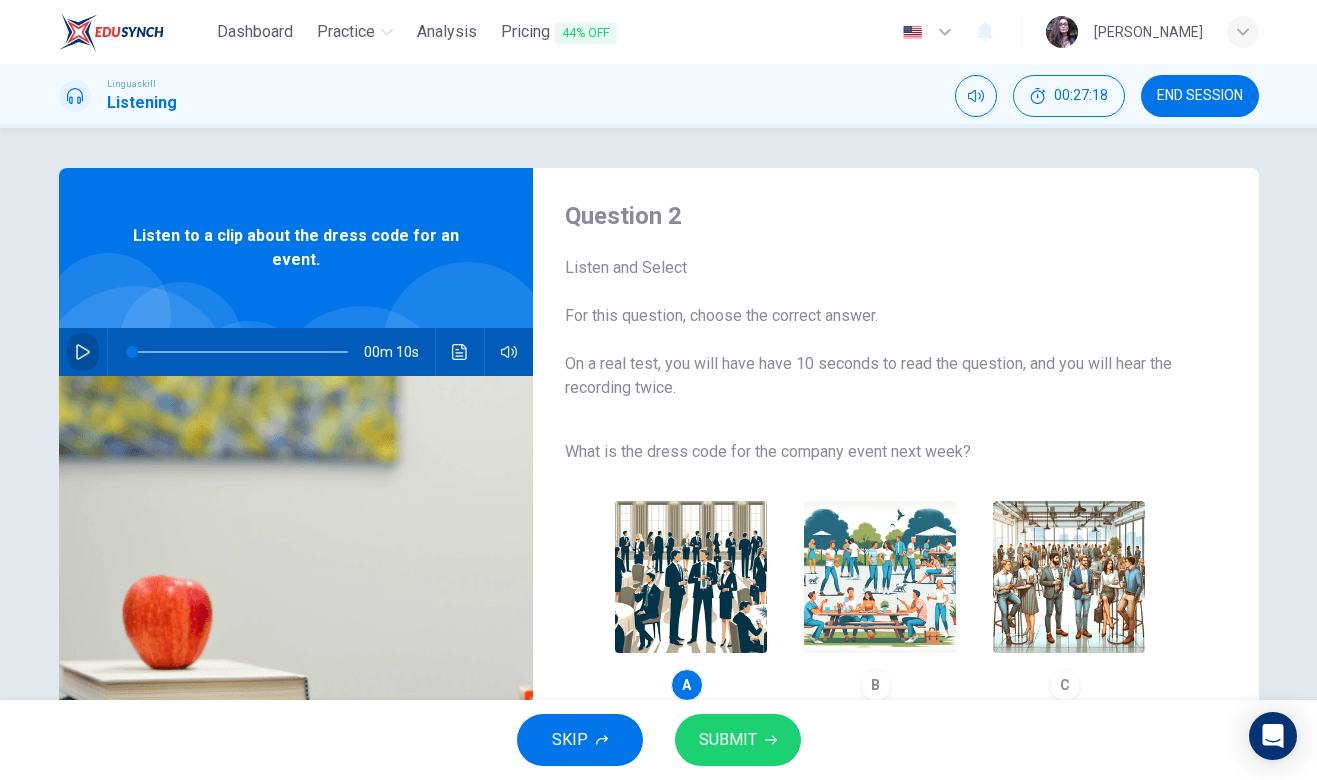 click at bounding box center (83, 352) 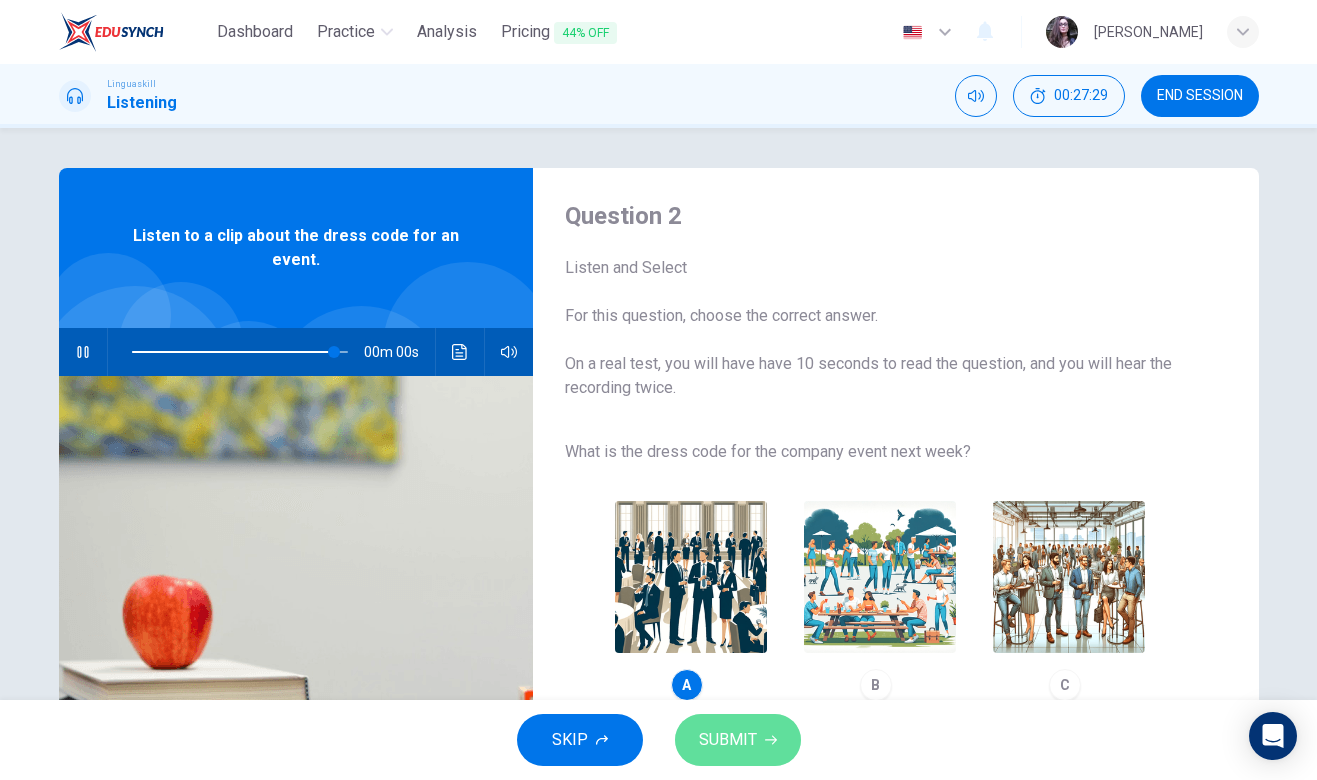 click on "SUBMIT" at bounding box center (728, 740) 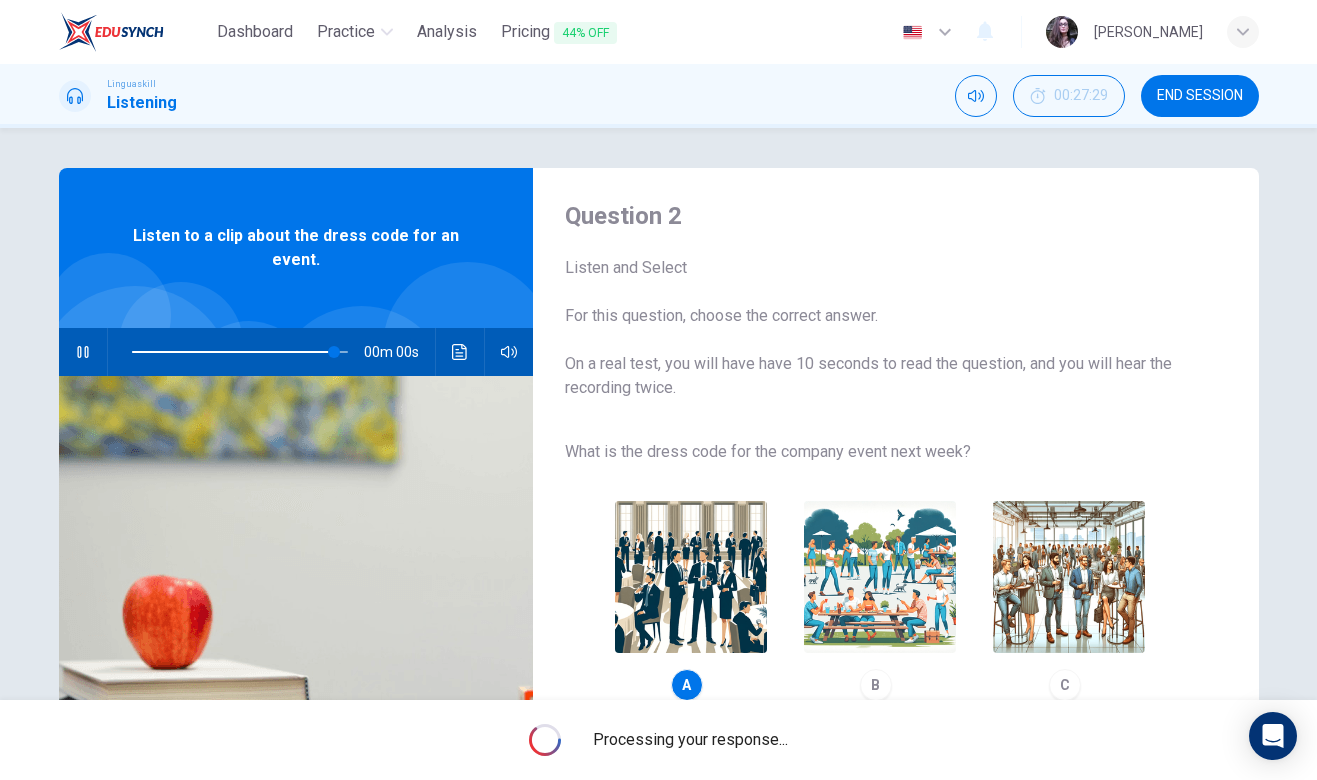 type on "0" 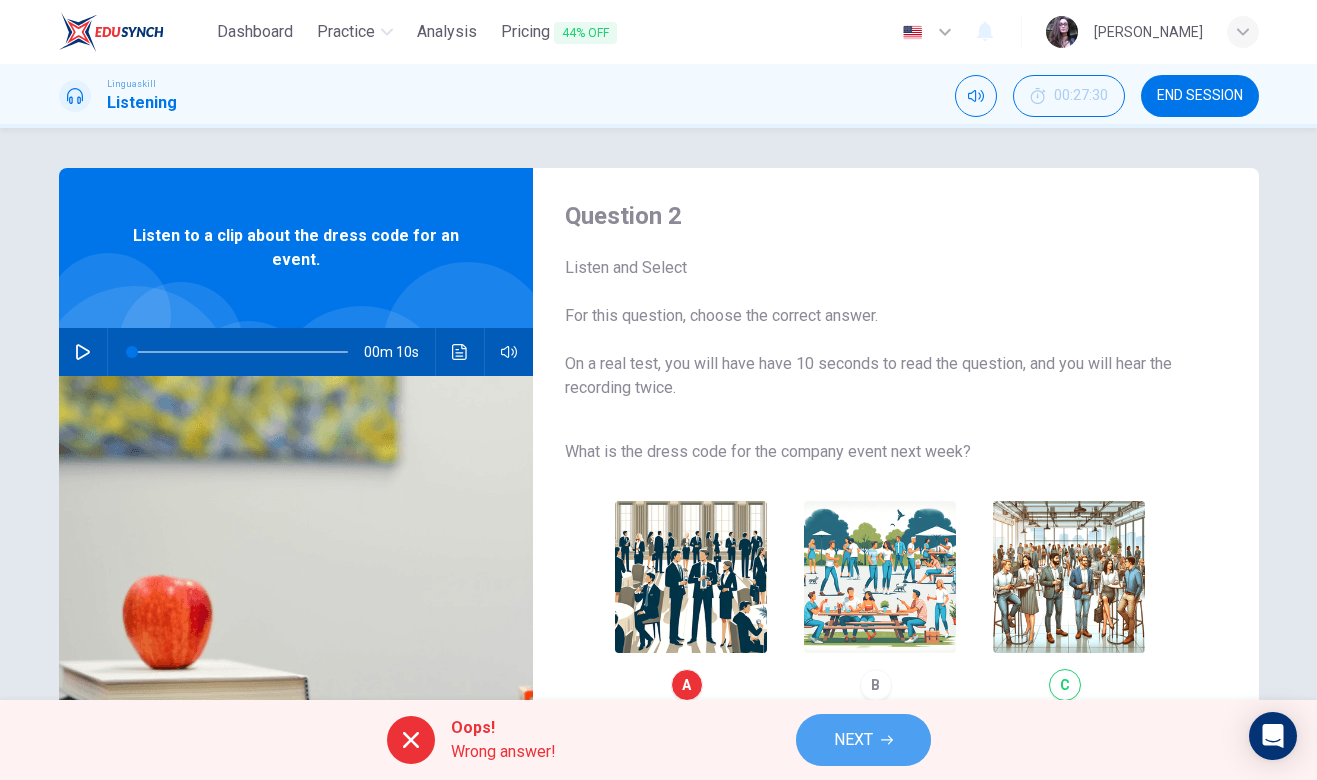 click on "NEXT" at bounding box center (853, 740) 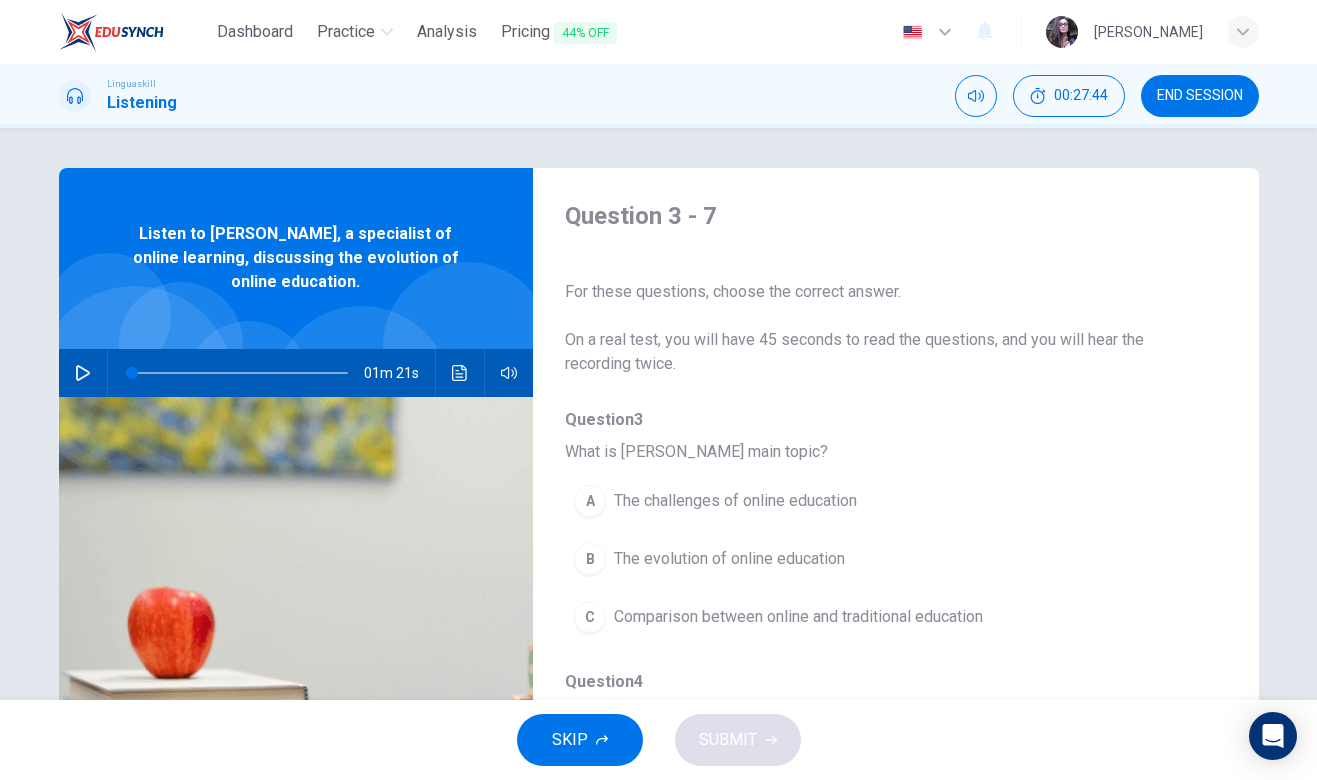 click at bounding box center (83, 373) 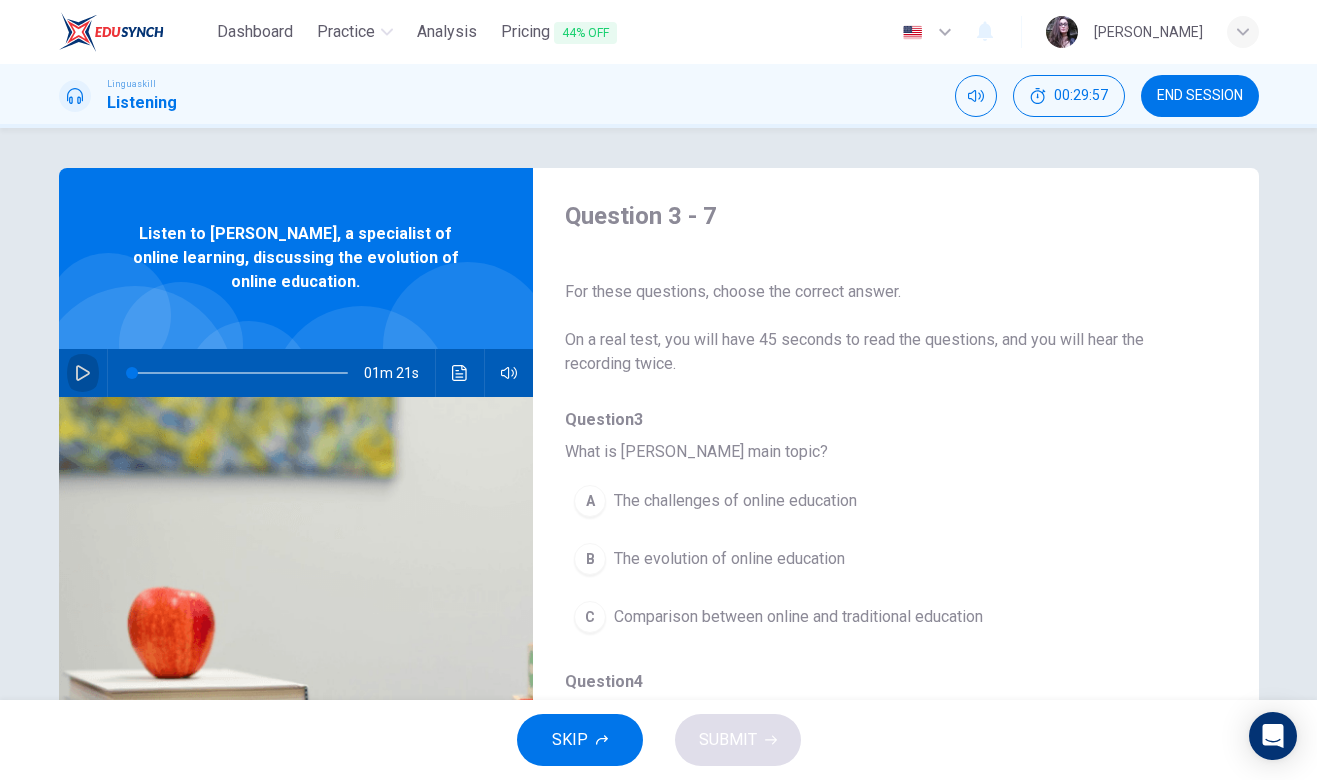 click at bounding box center [83, 373] 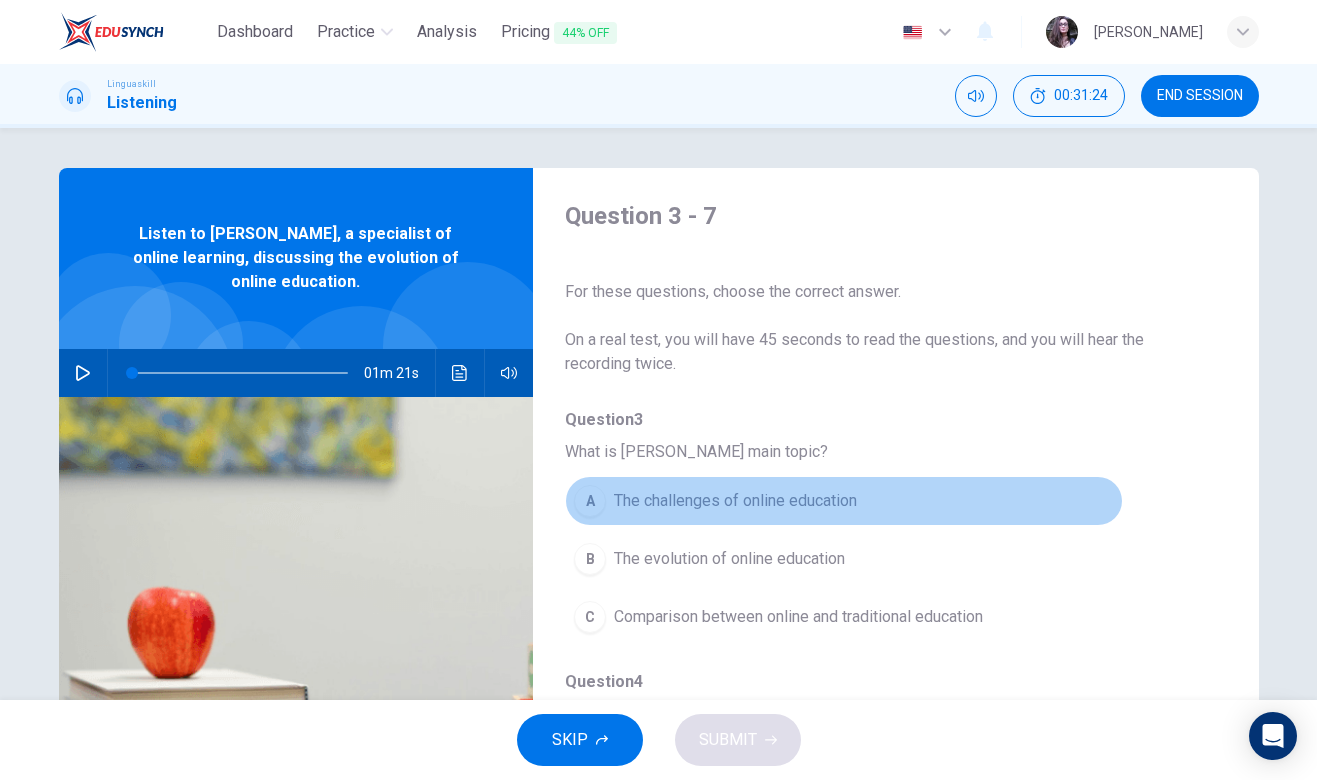 click on "A" at bounding box center [590, 501] 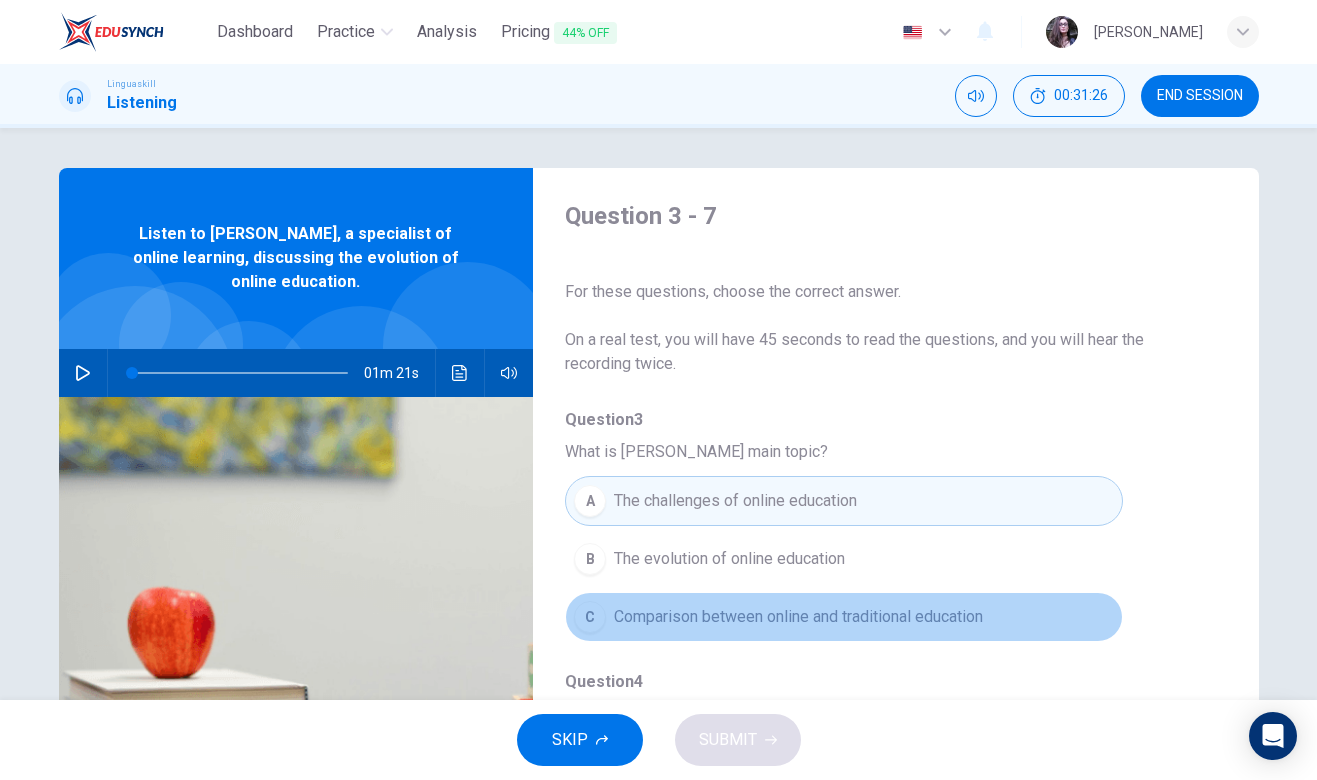 click on "C" at bounding box center (590, 617) 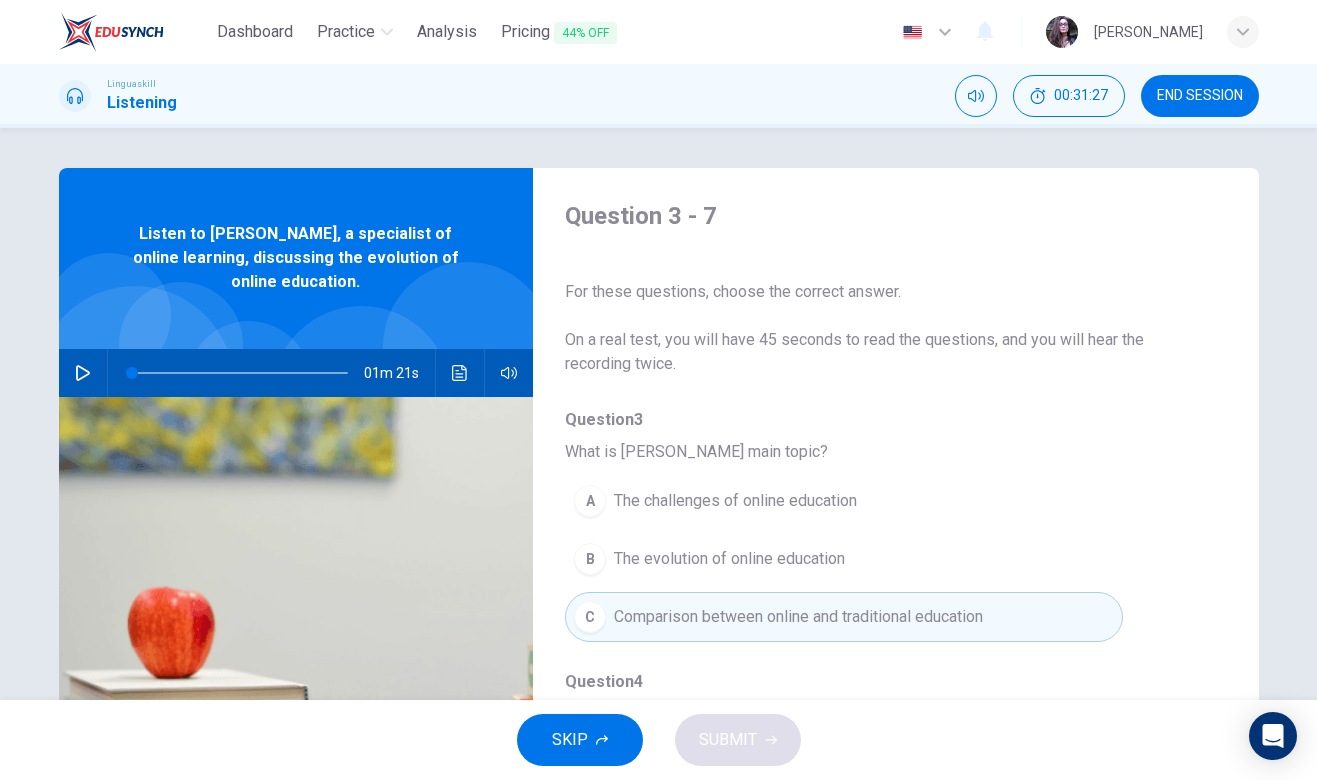 click on "B" at bounding box center (590, 559) 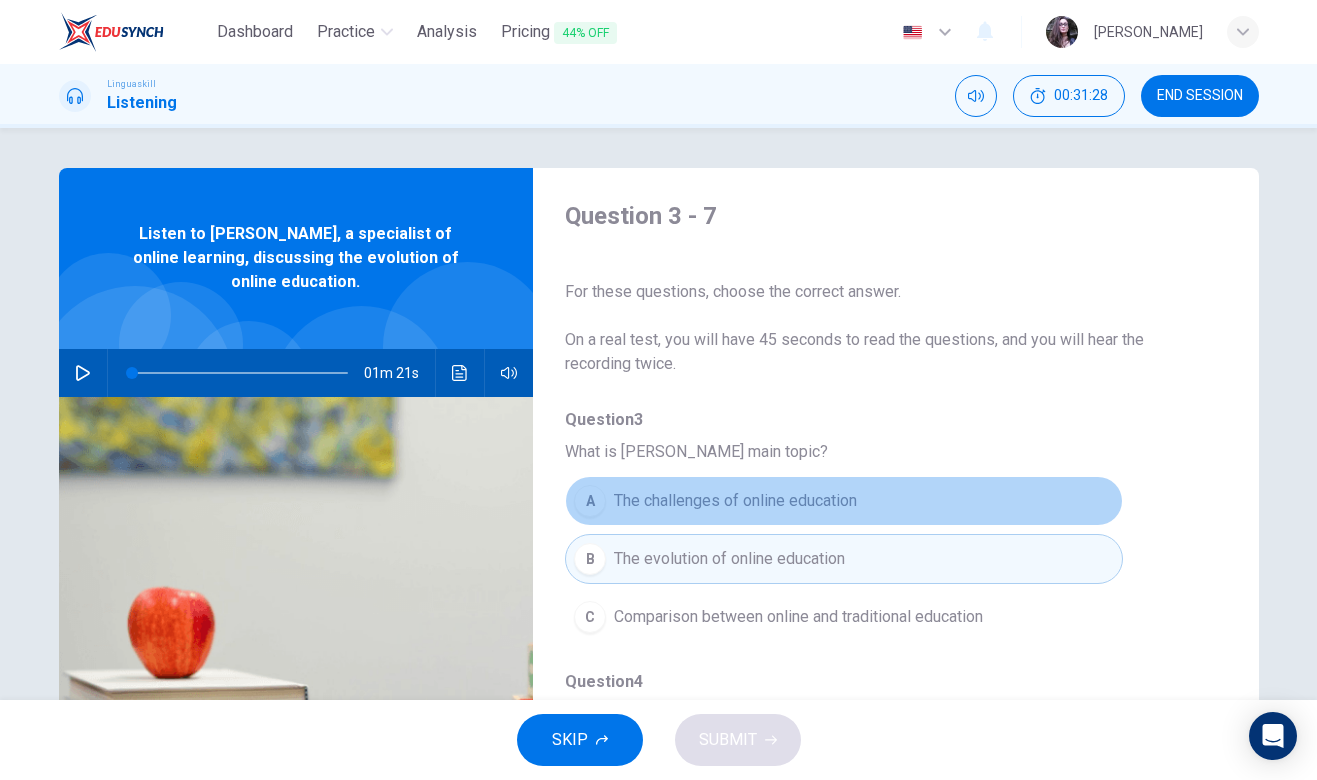 click on "A" at bounding box center [590, 501] 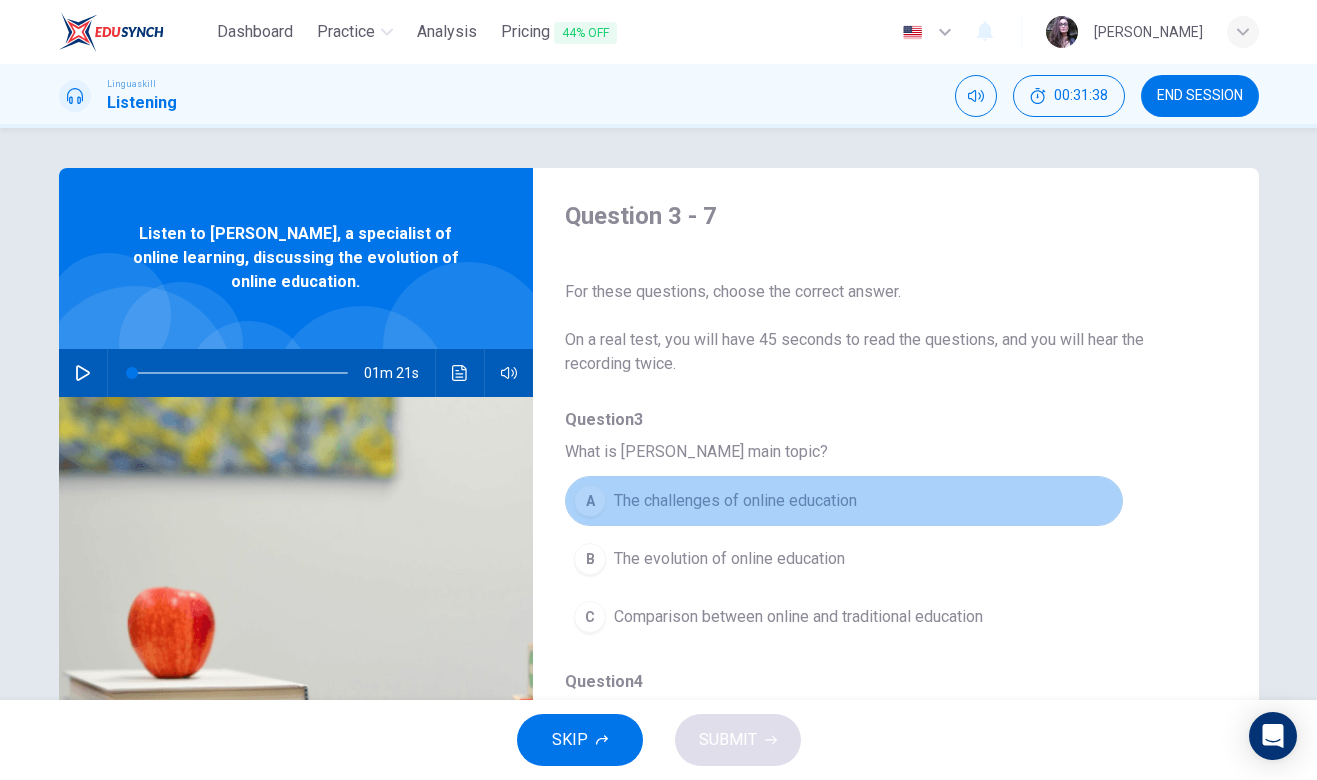 click on "A" at bounding box center [590, 501] 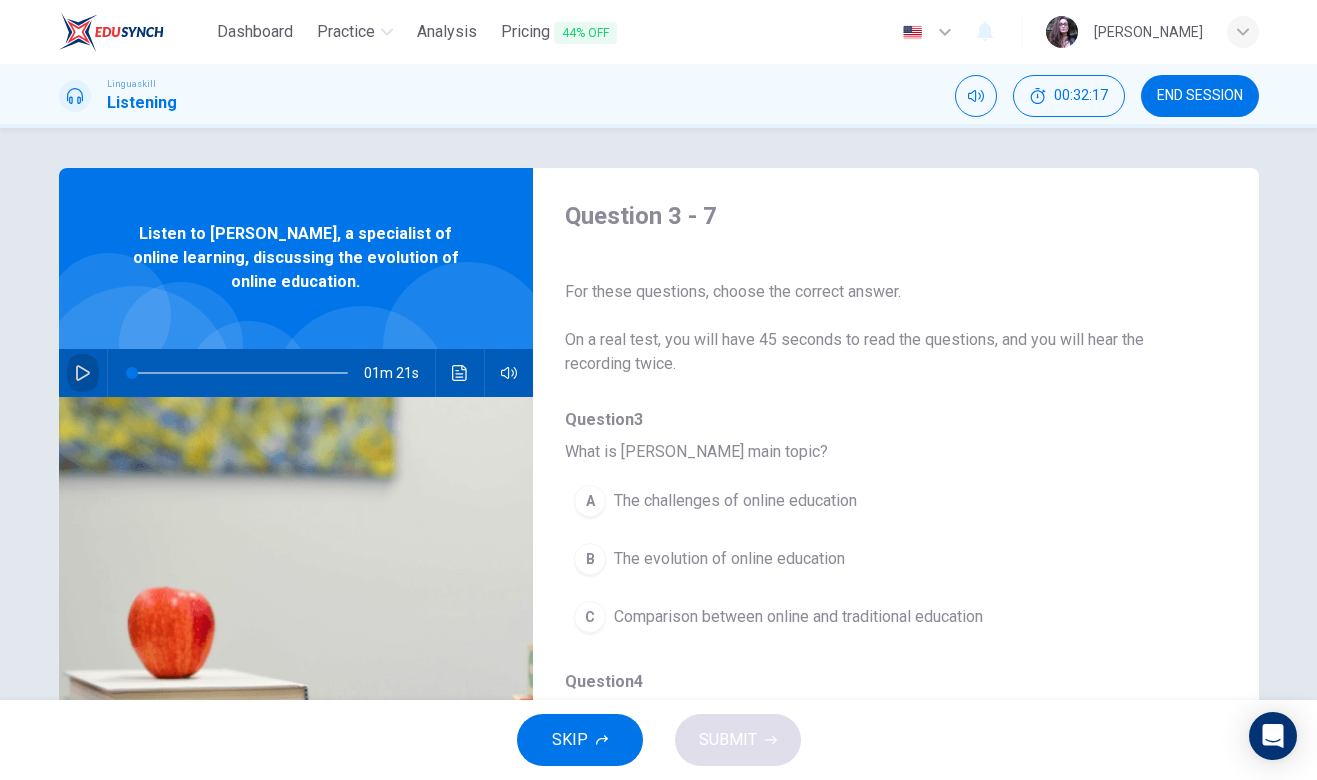 click 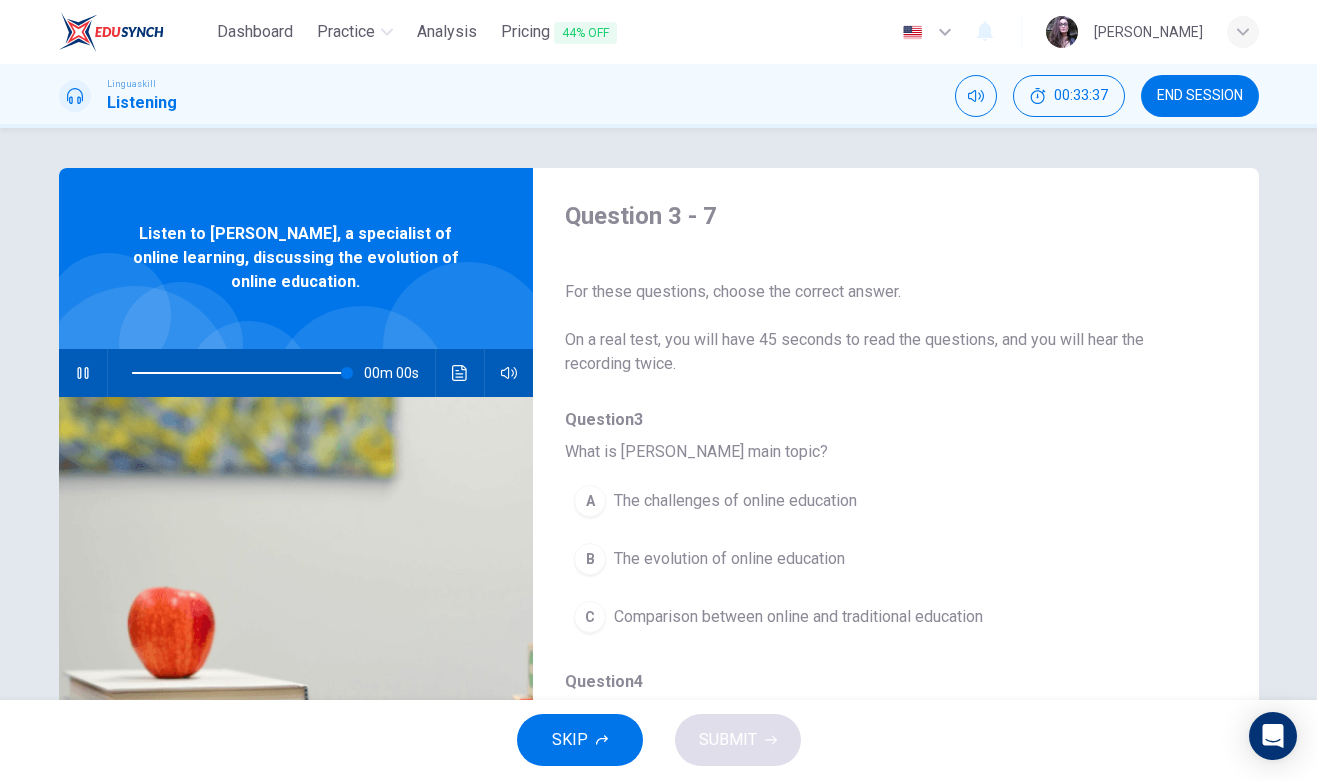 type on "0" 